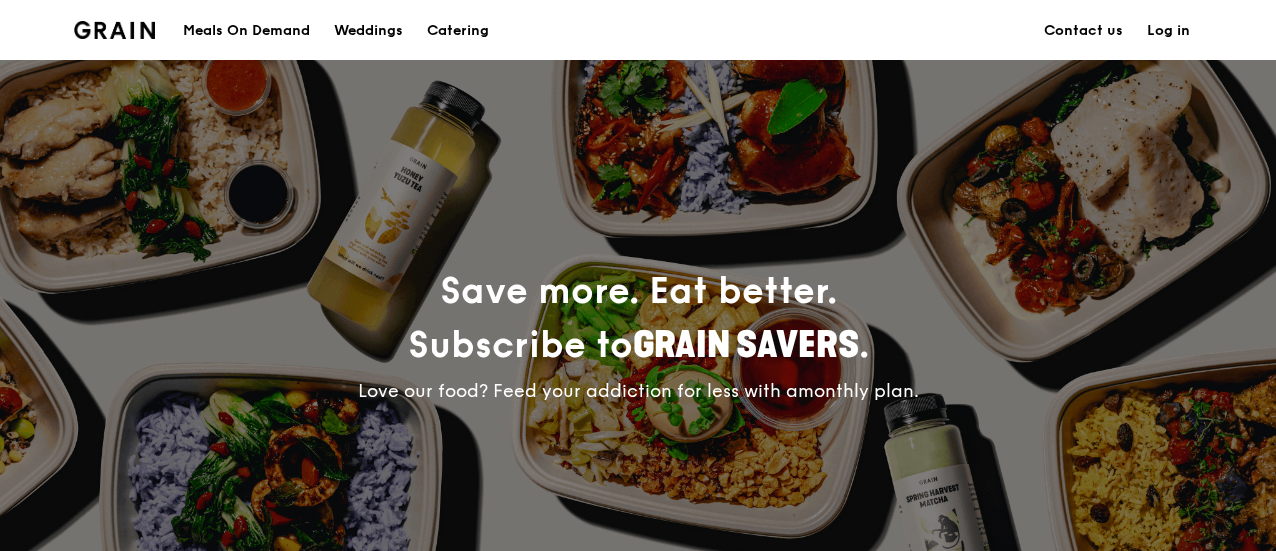 scroll, scrollTop: 0, scrollLeft: 0, axis: both 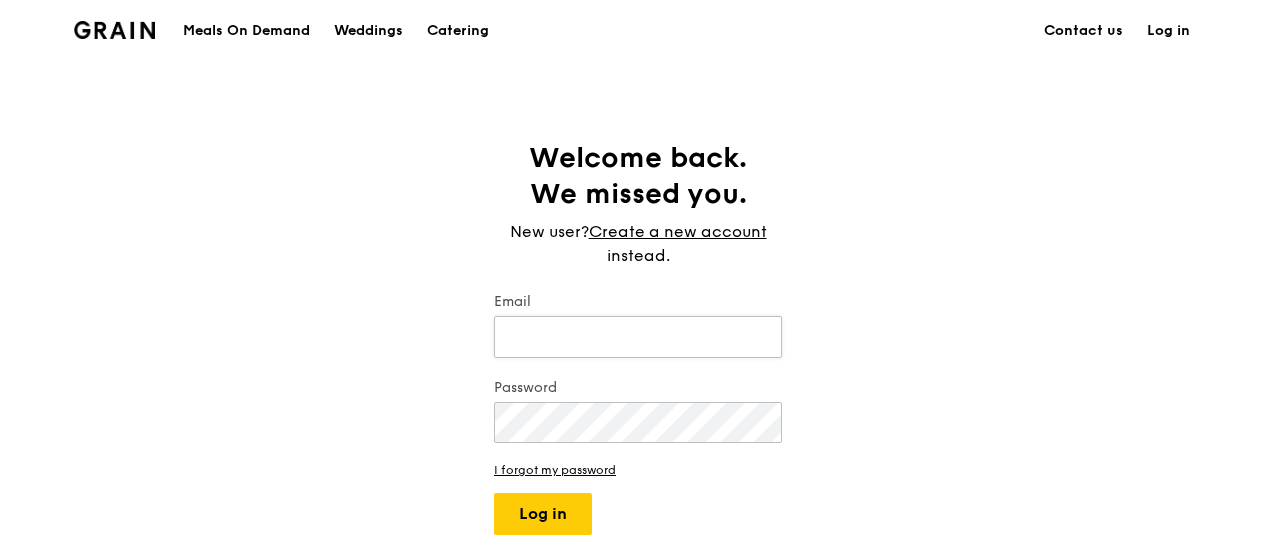 click on "Email" at bounding box center (638, 337) 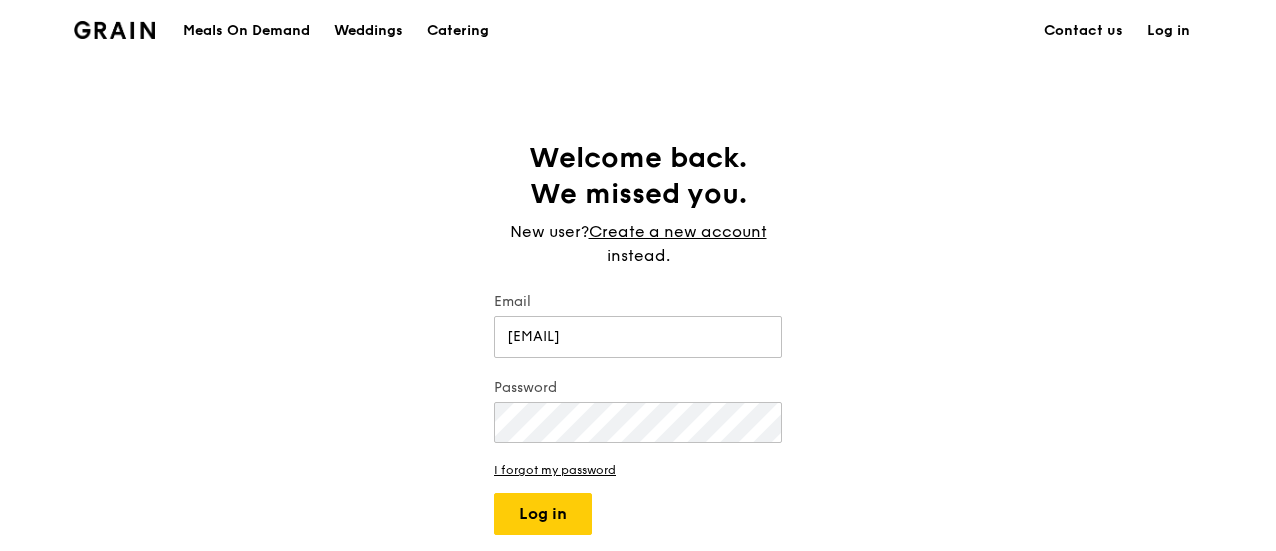 drag, startPoint x: 768, startPoint y: 339, endPoint x: 466, endPoint y: 329, distance: 302.16553 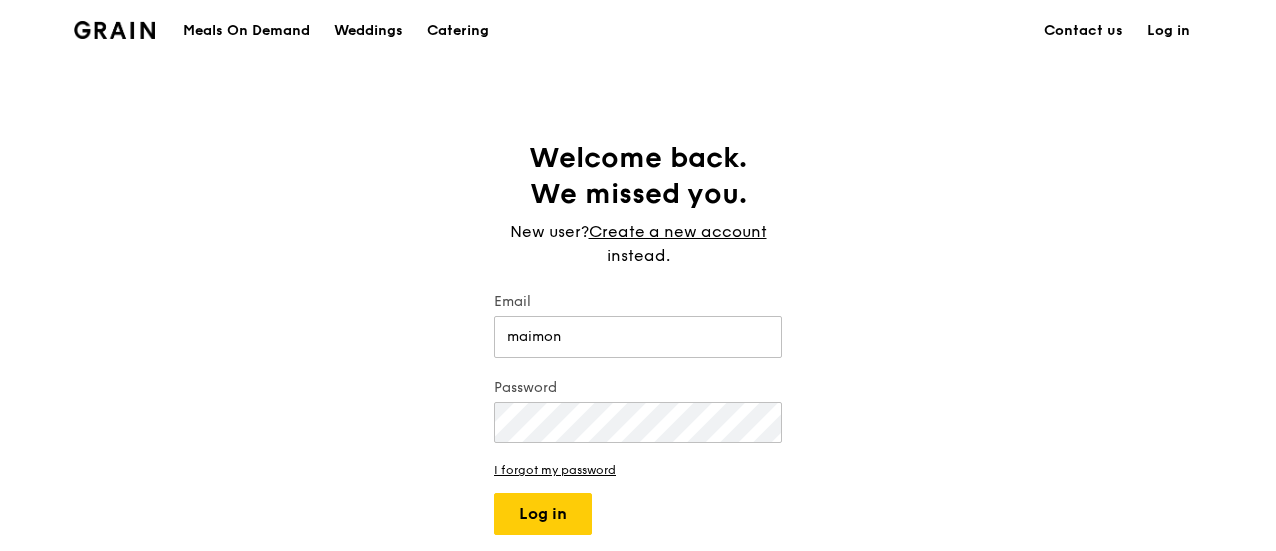 type on "[EMAIL]" 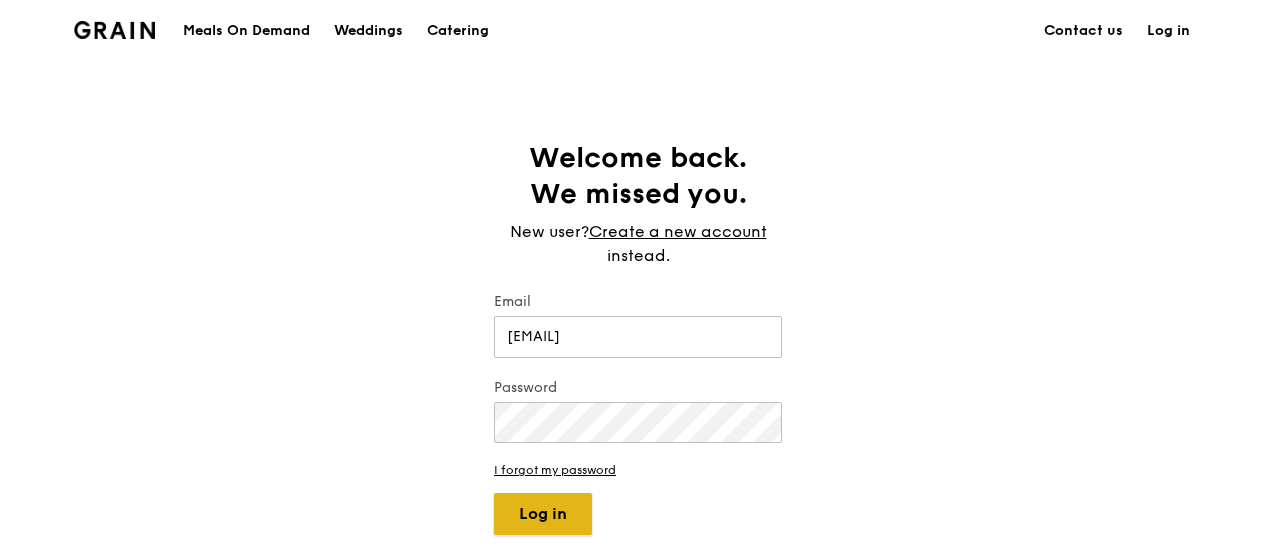 click on "Log in" at bounding box center (543, 514) 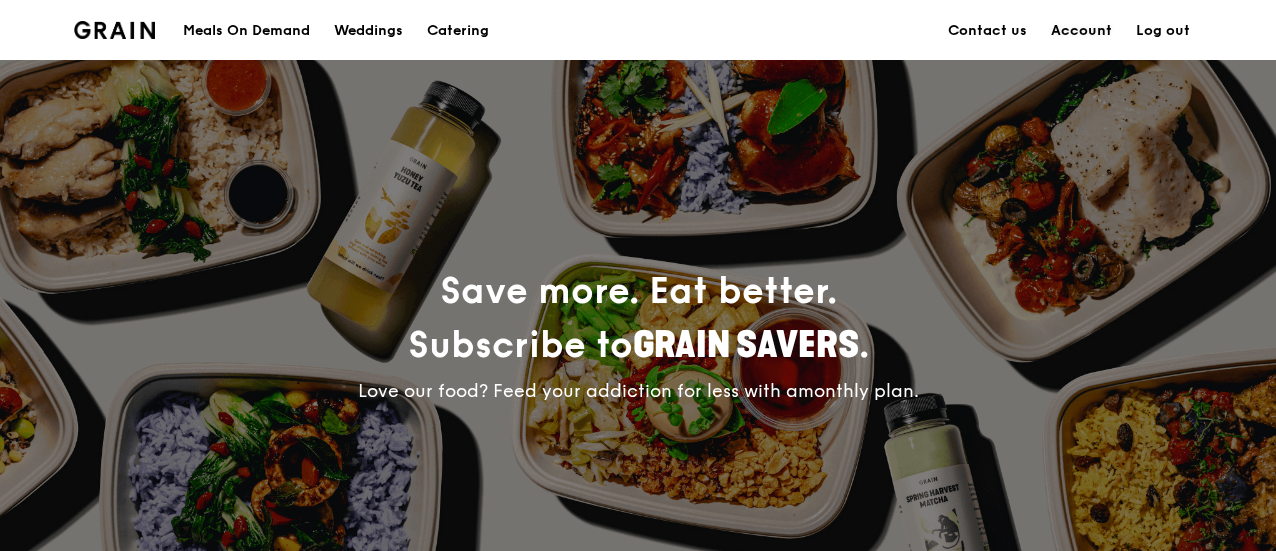 click on "Account" at bounding box center [1081, 31] 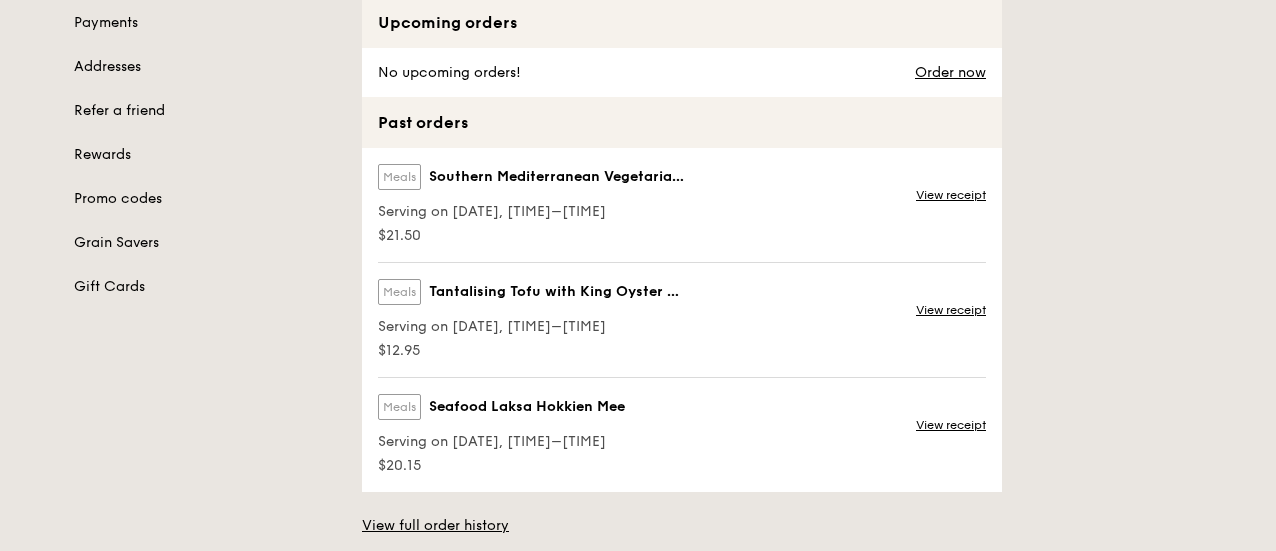 scroll, scrollTop: 200, scrollLeft: 0, axis: vertical 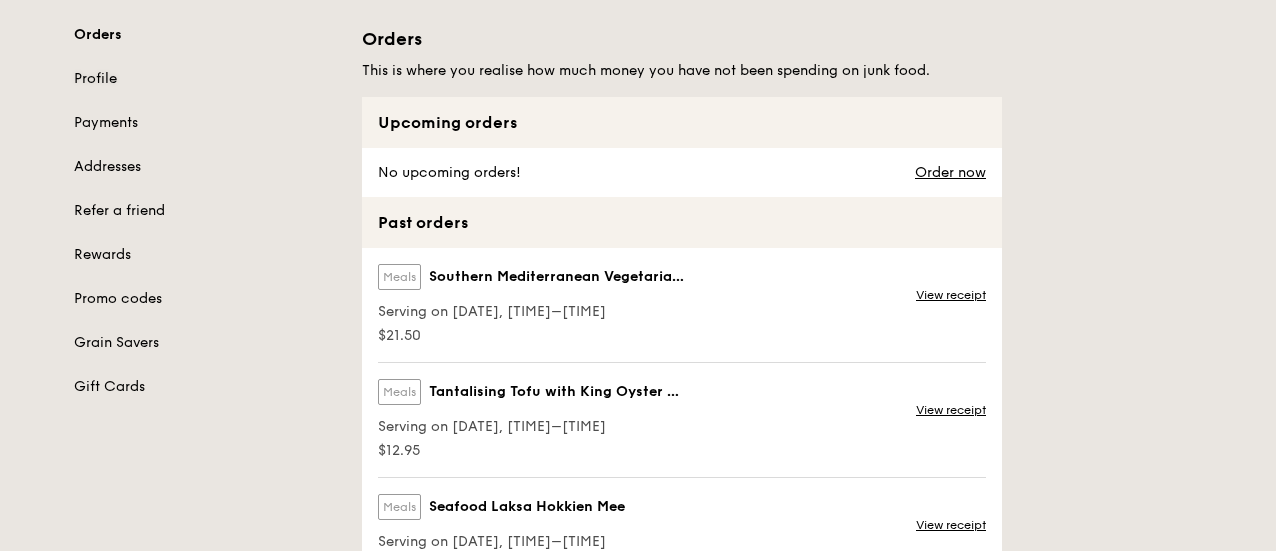 click on "Profile" at bounding box center (206, 79) 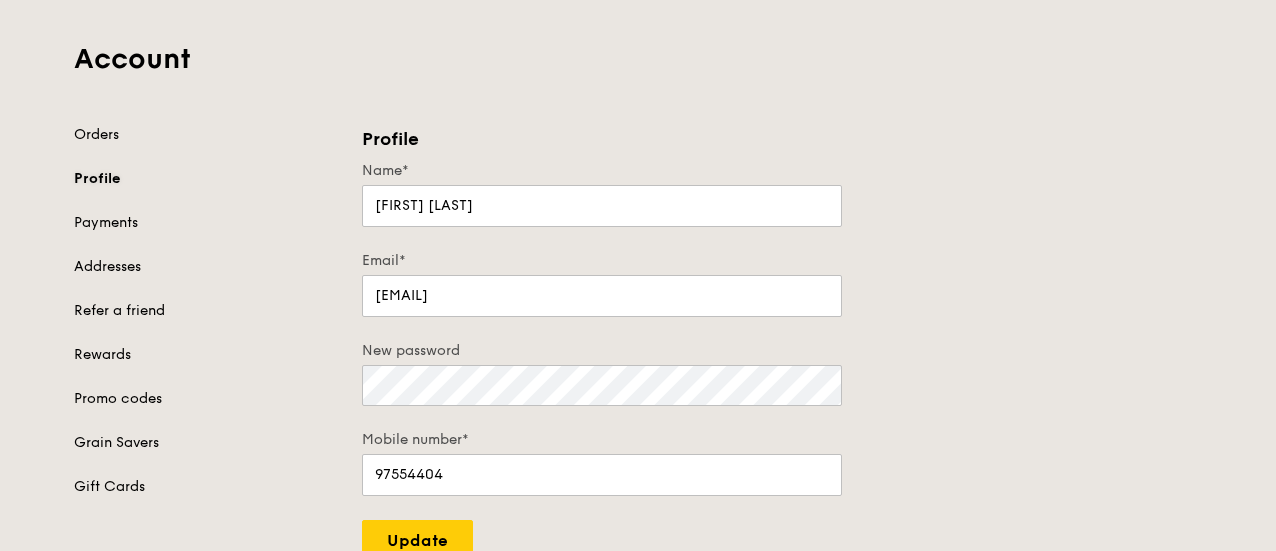 scroll, scrollTop: 300, scrollLeft: 0, axis: vertical 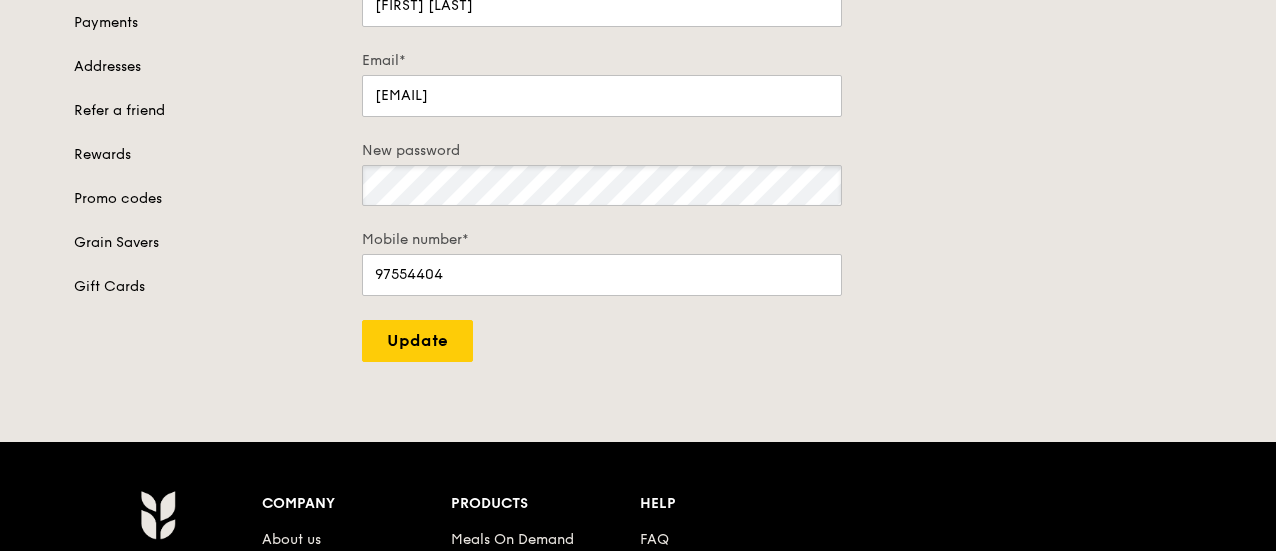 click on "Profile
Payments
Addresses
Refer a friend
Rewards
Promo codes
Grain Savers
Gift Cards
Profile
Name* [FIRST] [LAST] Email* [EMAIL] New password Mobile number* [PHONE] Update" at bounding box center (638, 143) 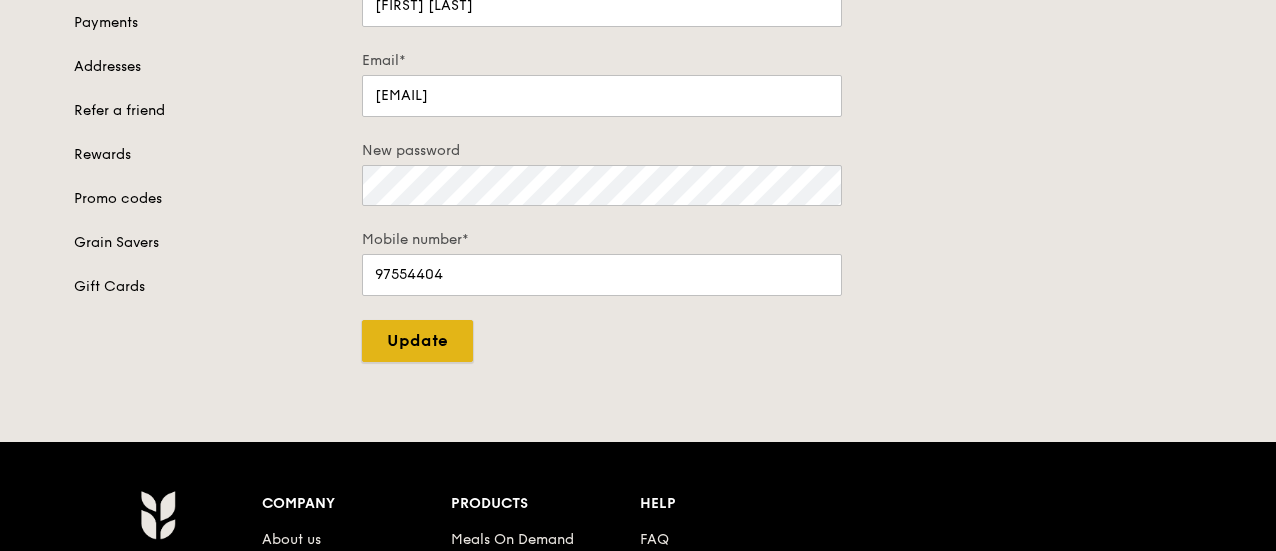 click on "Update" at bounding box center [417, 341] 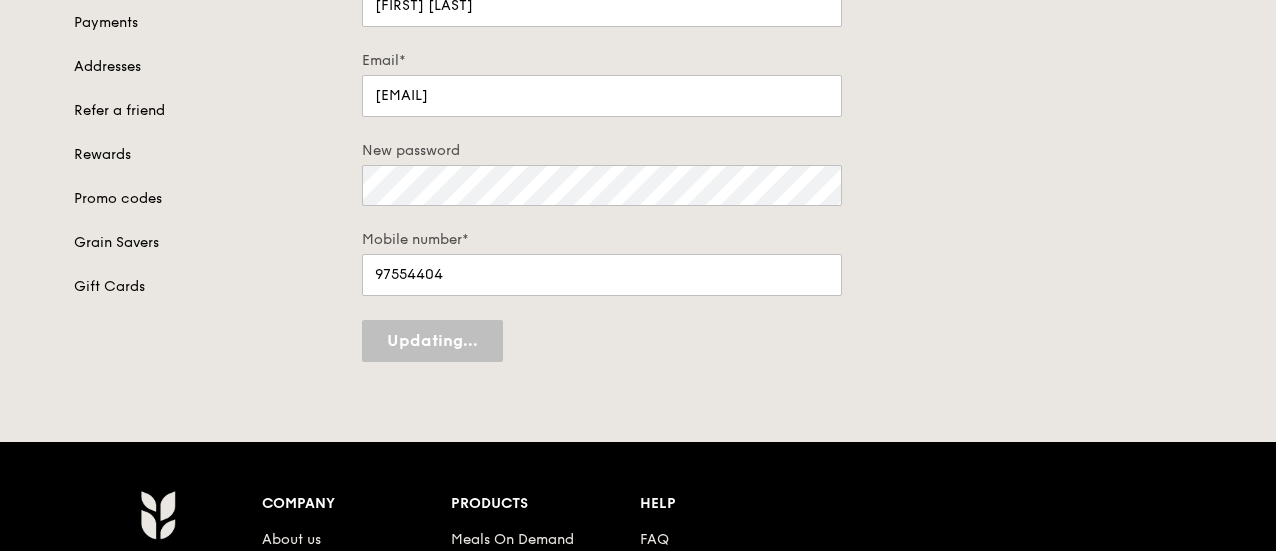 type on "Update" 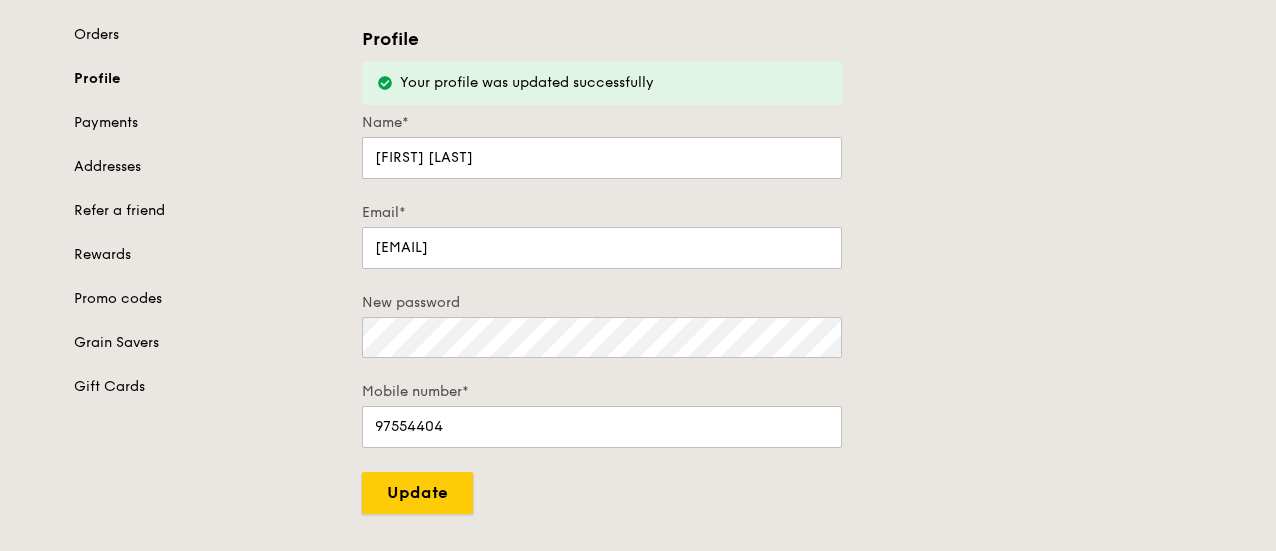 scroll, scrollTop: 0, scrollLeft: 0, axis: both 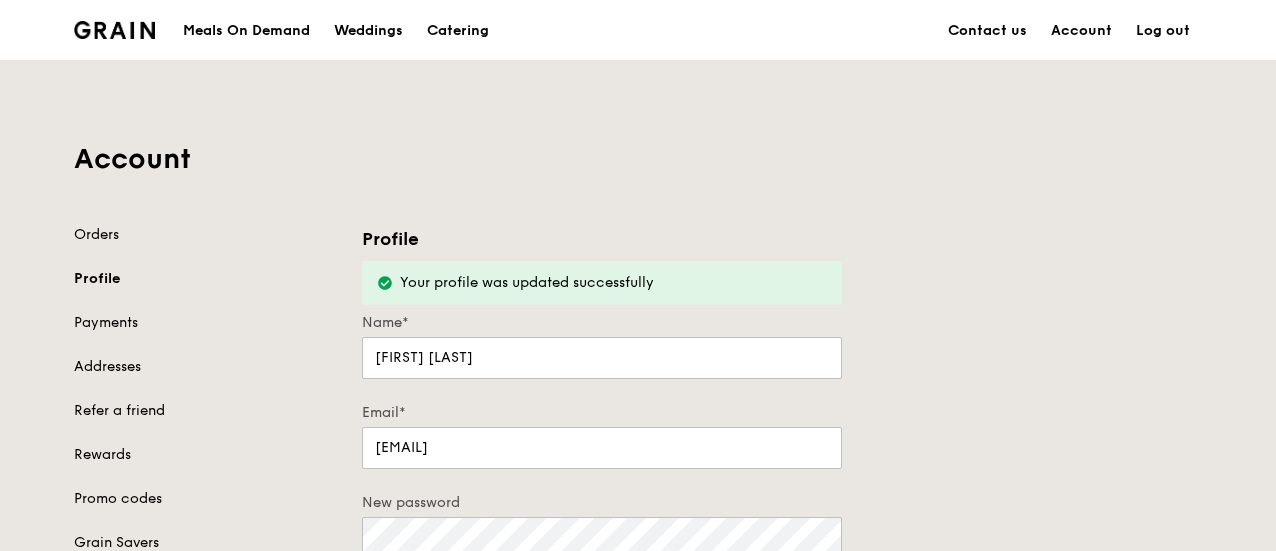 click on "Meals On Demand" at bounding box center (246, 31) 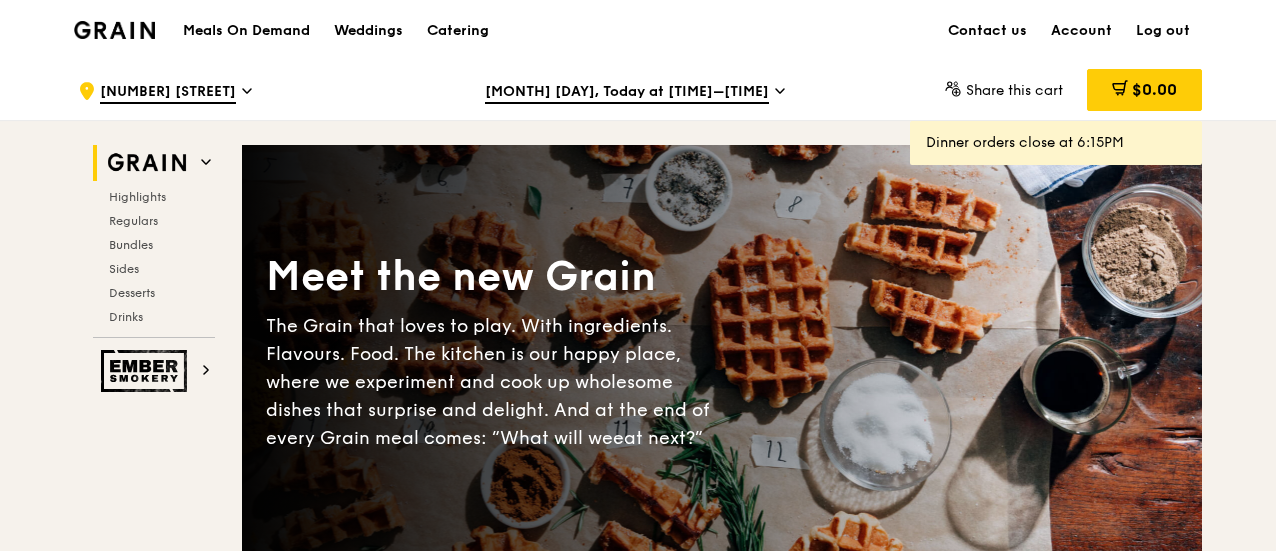 scroll, scrollTop: 100, scrollLeft: 0, axis: vertical 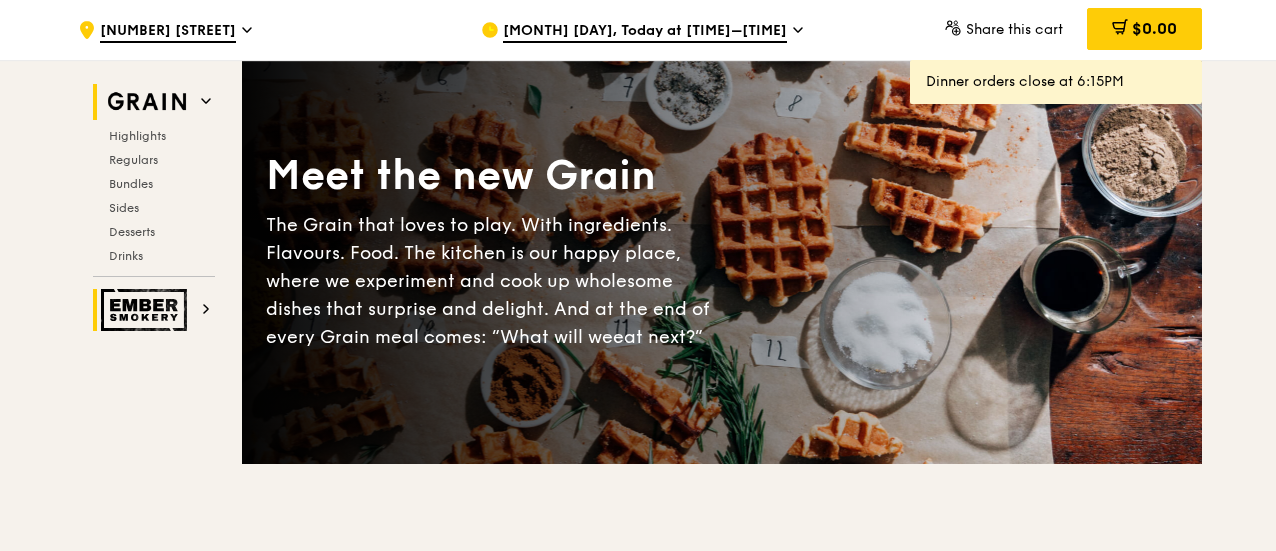 click at bounding box center [147, 310] 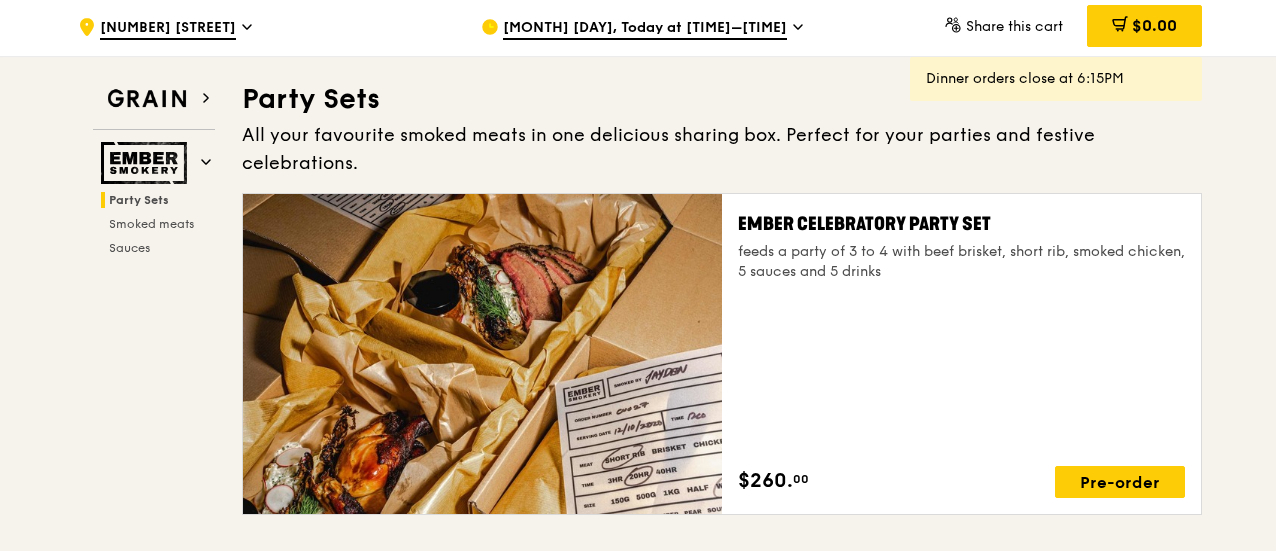 scroll, scrollTop: 0, scrollLeft: 0, axis: both 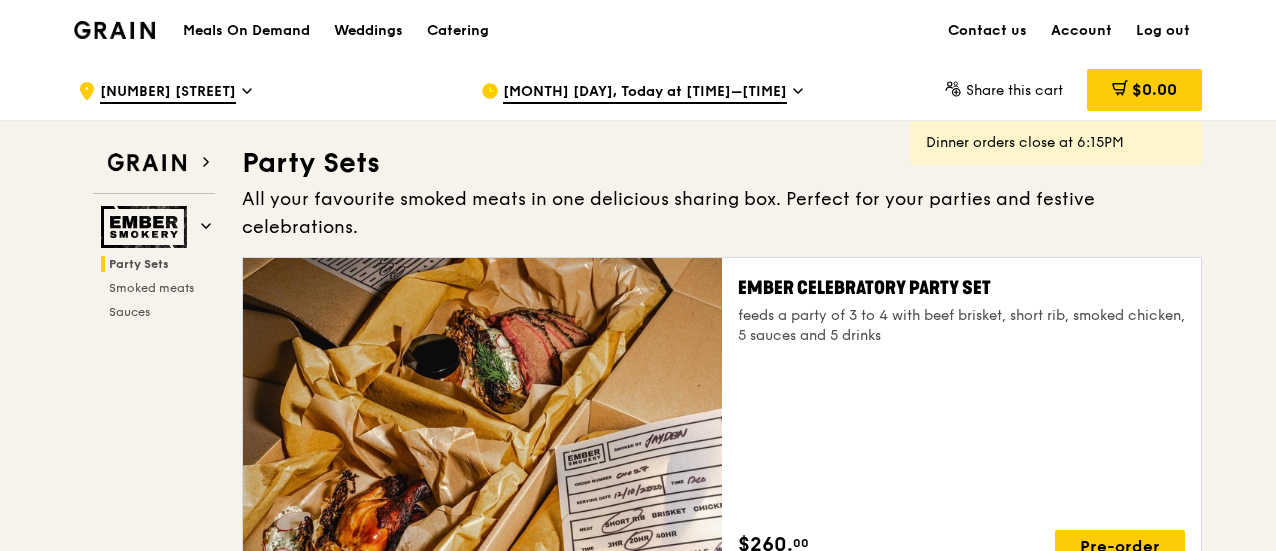 click at bounding box center (114, 30) 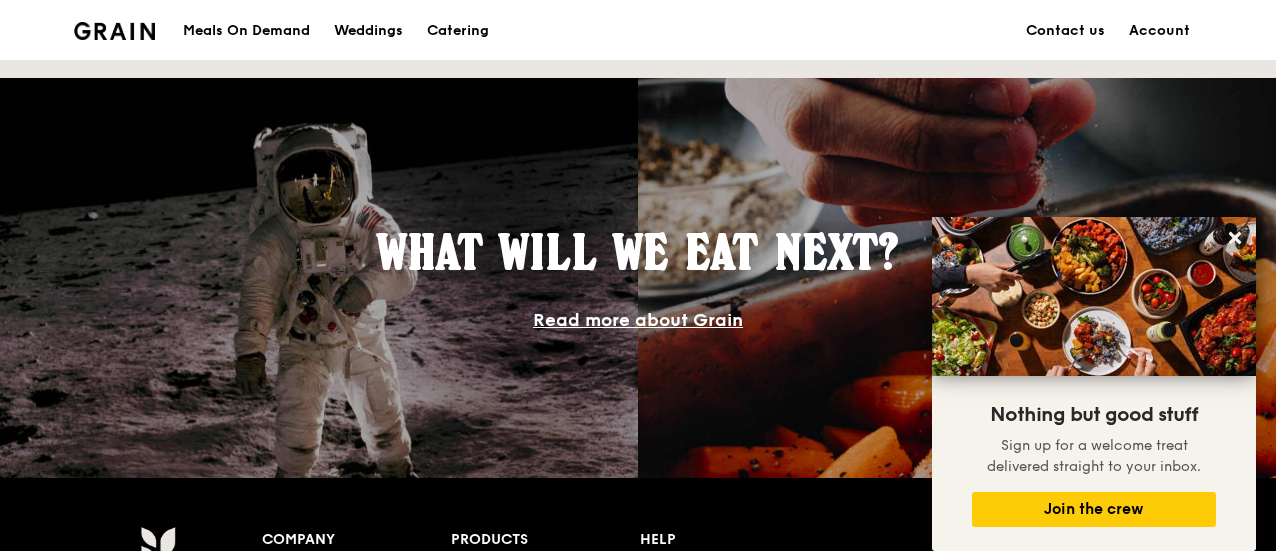scroll, scrollTop: 1800, scrollLeft: 0, axis: vertical 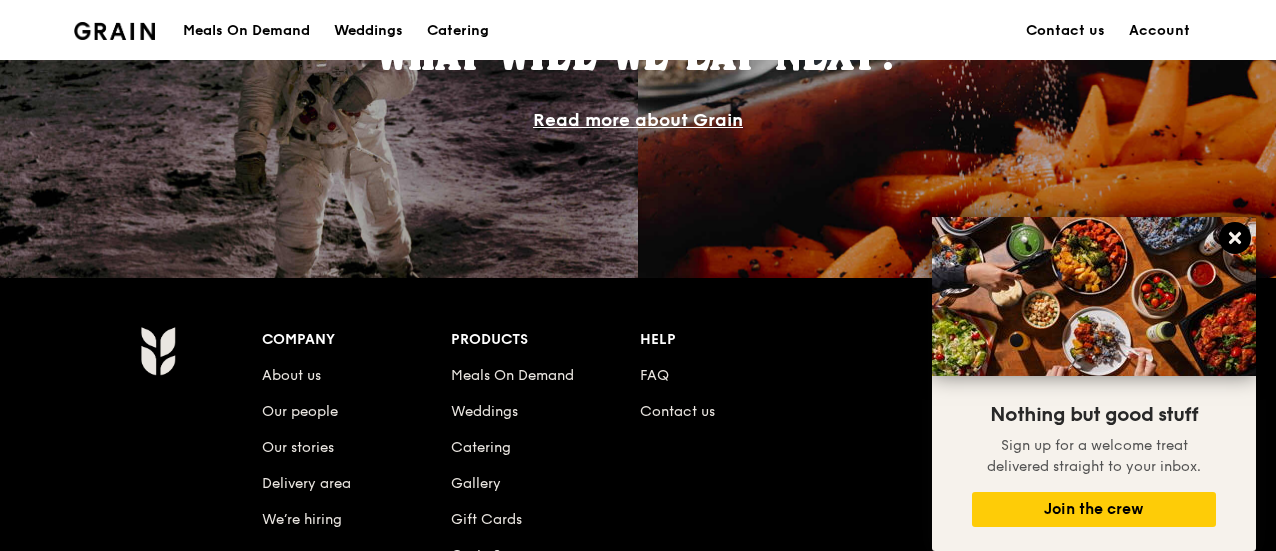 click 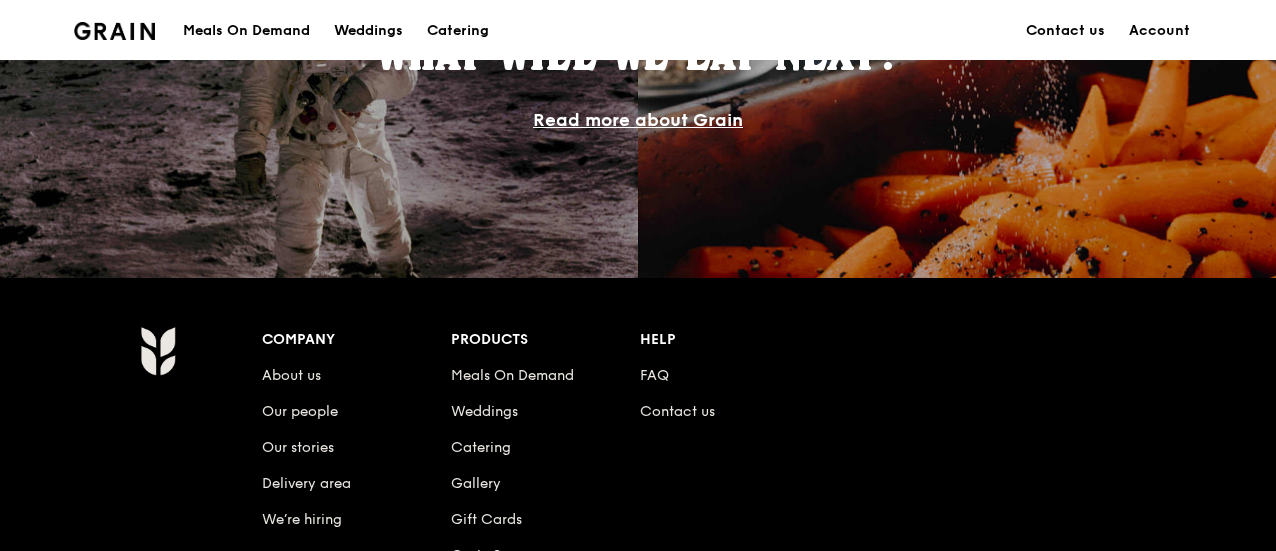 scroll, scrollTop: 1900, scrollLeft: 0, axis: vertical 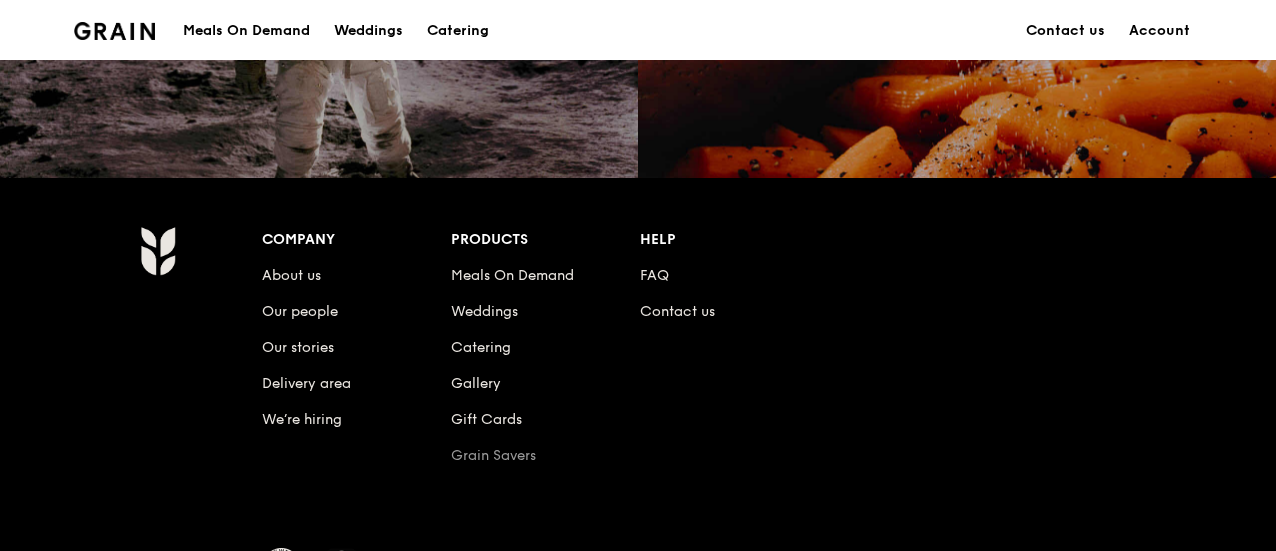 click on "Grain Savers" at bounding box center (493, 455) 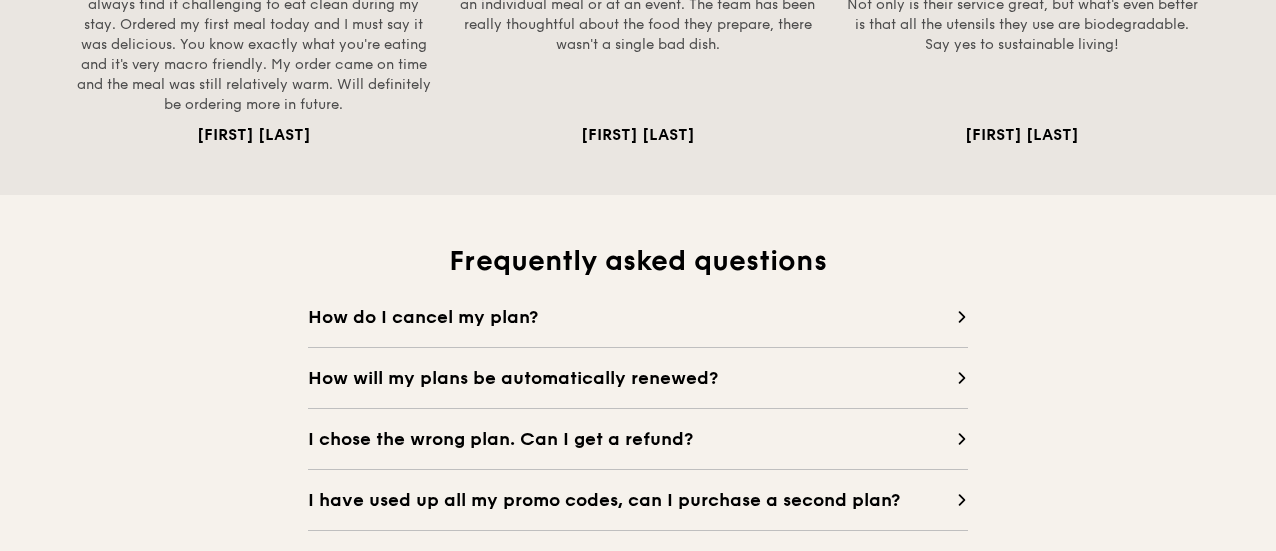 scroll, scrollTop: 1900, scrollLeft: 0, axis: vertical 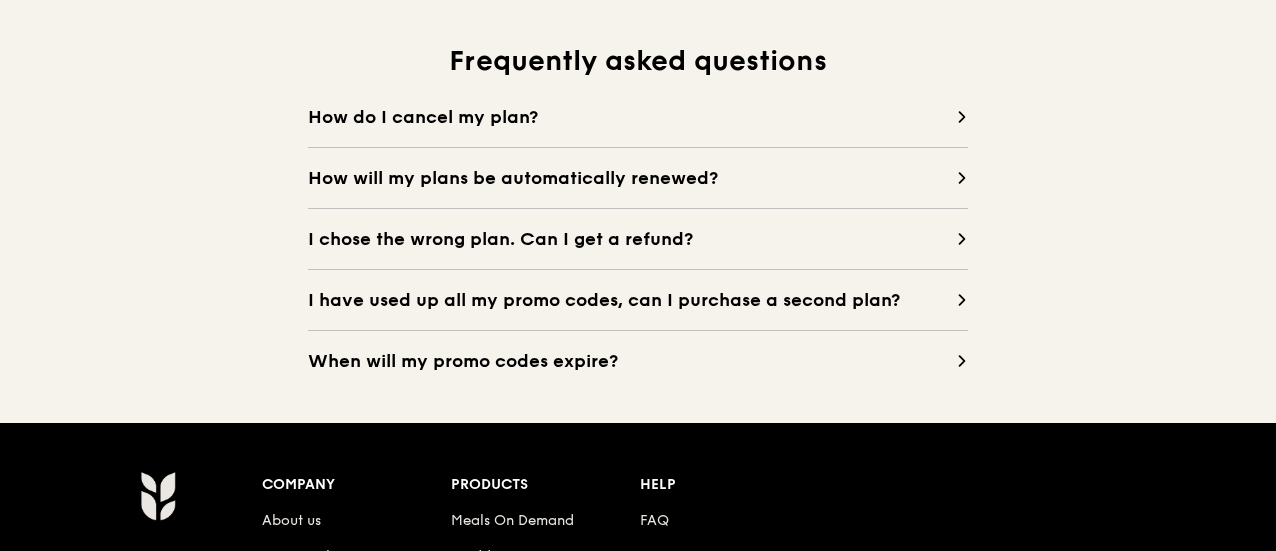 click on "How do I cancel my plan?" at bounding box center [632, 117] 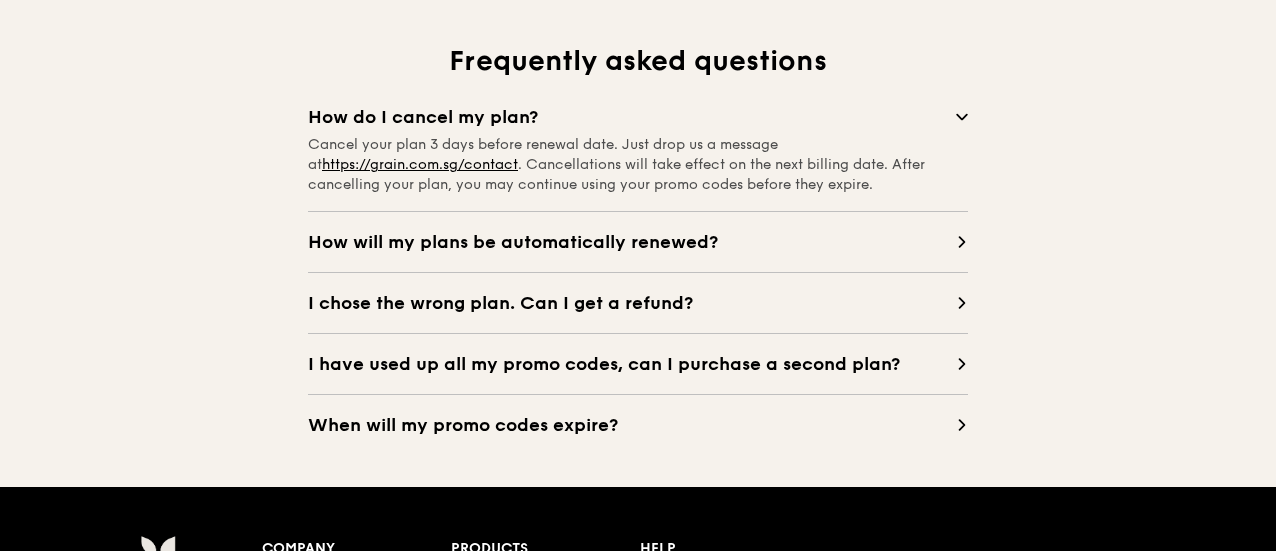 click on "How do I cancel my plan?
Cancel your plan 3 days before renewal date. Just drop us a message at  https://grain.com.sg/contact . Cancellations will take effect on the next billing date. After cancelling your plan, you may continue using your promo codes before they expire. How will my plans be automatically renewed?
Subscription fees will be charged to your credit card every month. You will receive an email reminder 5 days before each renewal. I chose the wrong plan. Can I get a refund?
If you haven’t used any promo codes, you can get a refund by dropping us a message at  https://grain.com.sg/contact . Plans are non-refundable once you have used at least one promo code.  I have used up all my promo codes, can I purchase a second plan?
Each plan is designed to be used over one calendar month. Once you have used up all your promo codes, please wait for the next month to get a new set of promo codes. When will my promo codes expire?" at bounding box center (638, 271) 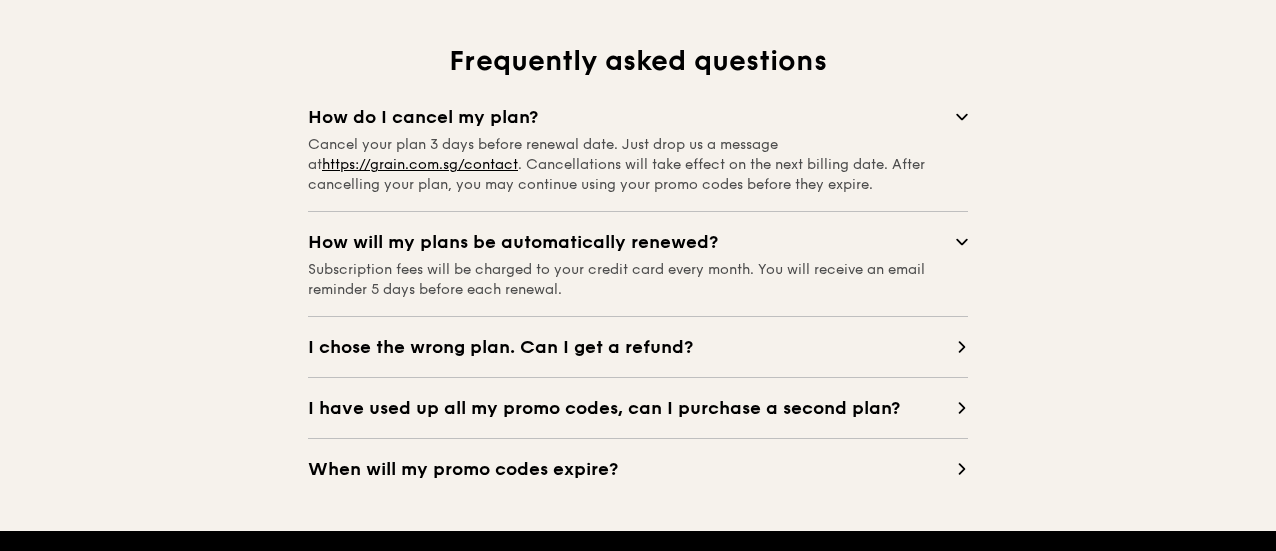 scroll, scrollTop: 2000, scrollLeft: 0, axis: vertical 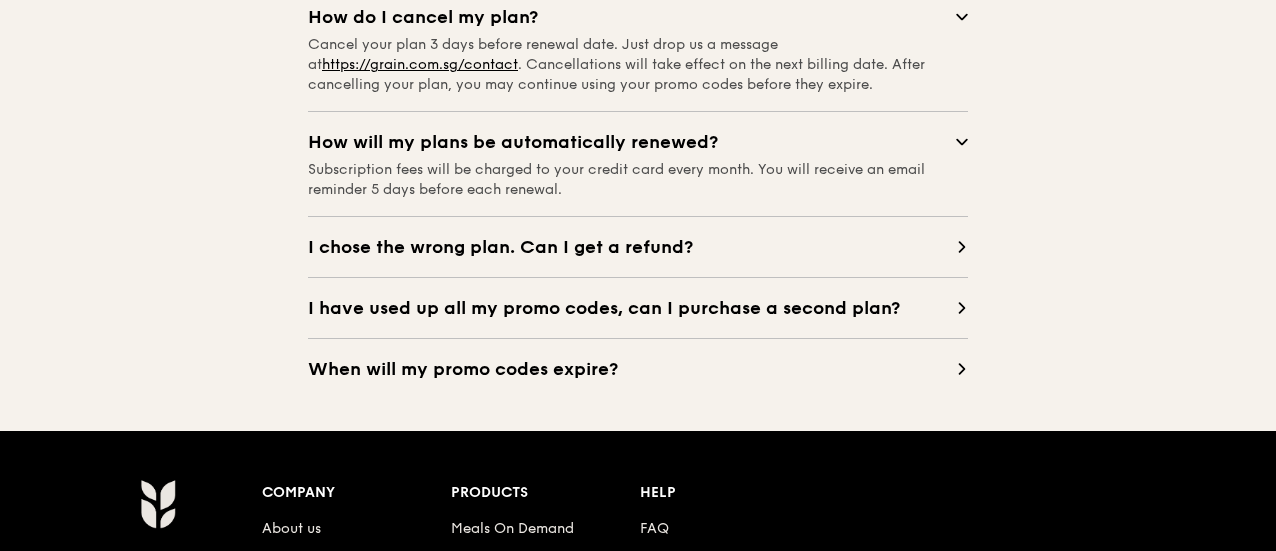 click on "I chose the wrong plan. Can I get a refund?" at bounding box center (632, 247) 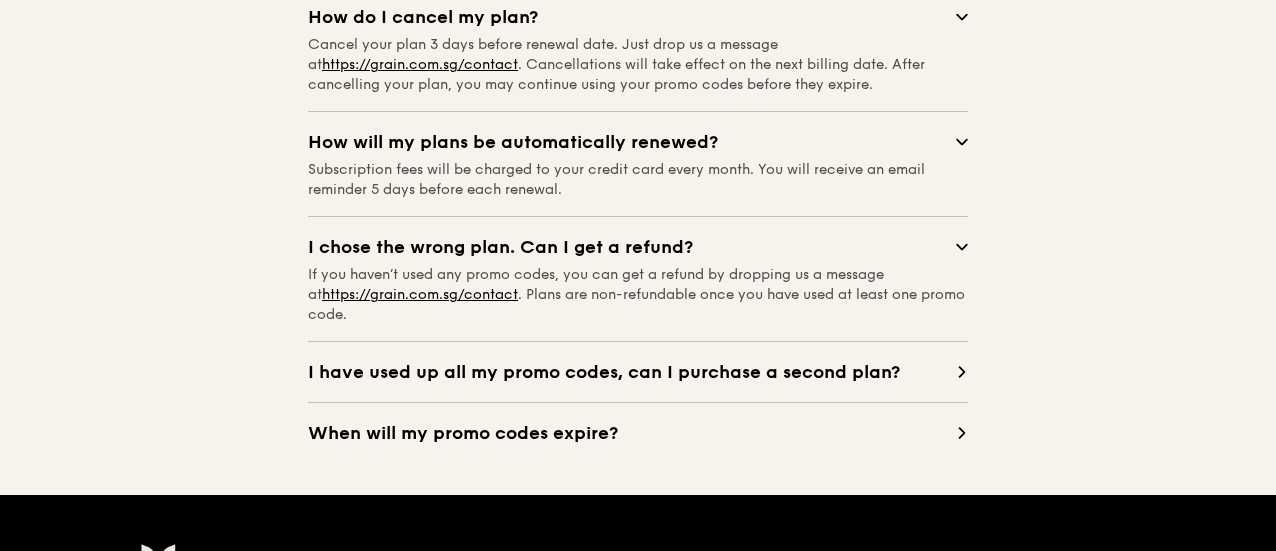 scroll, scrollTop: 2100, scrollLeft: 0, axis: vertical 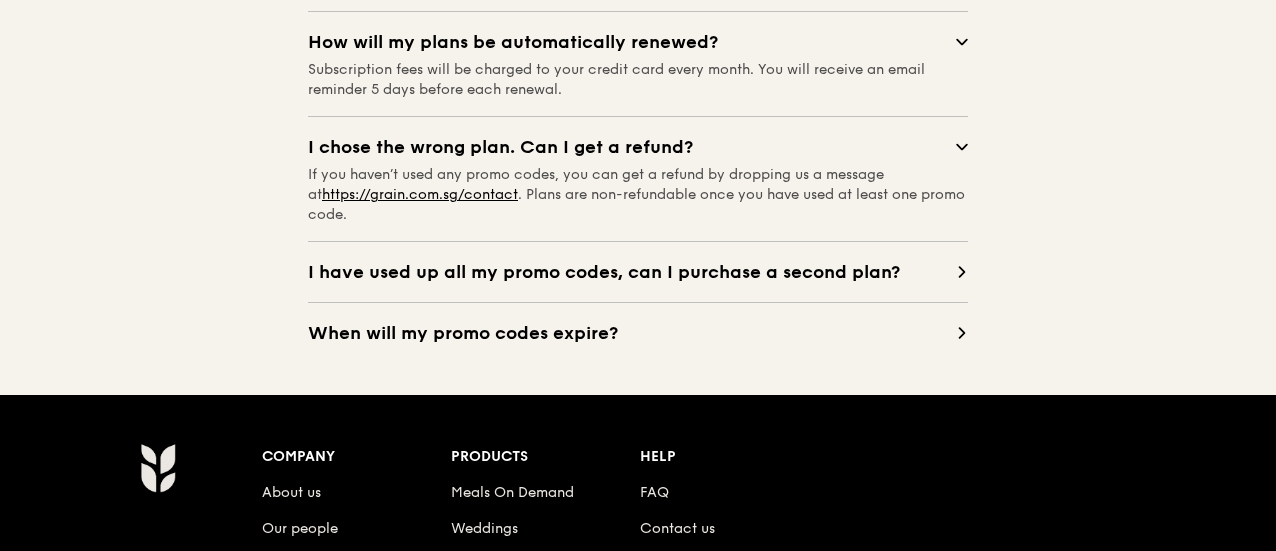 click on "I have used up all my promo codes, can I purchase a second plan?" at bounding box center (632, 272) 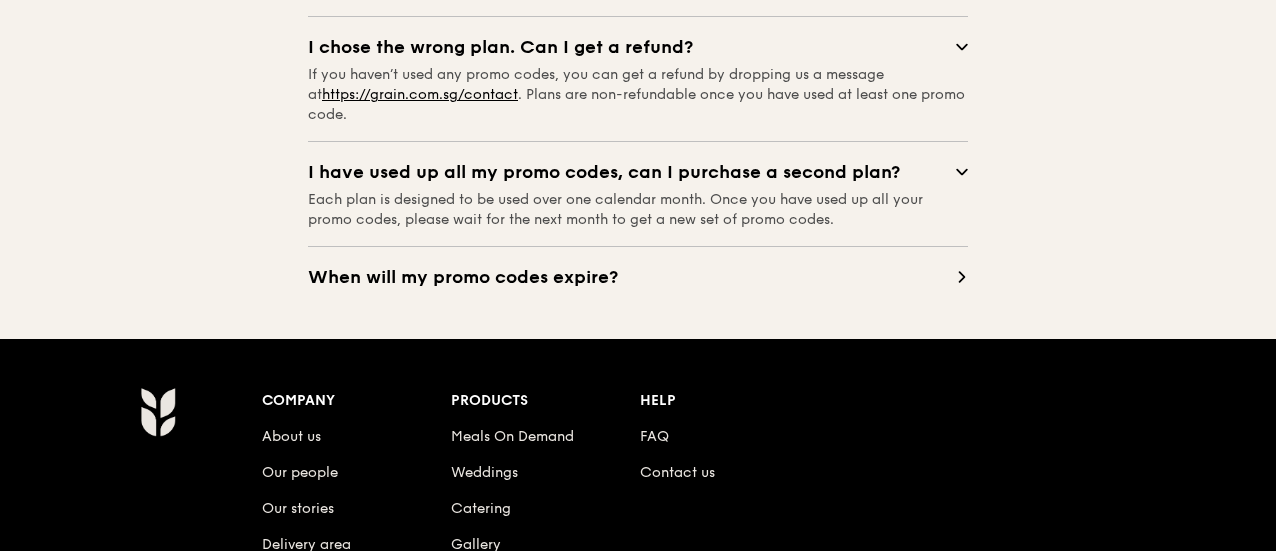 scroll, scrollTop: 2300, scrollLeft: 0, axis: vertical 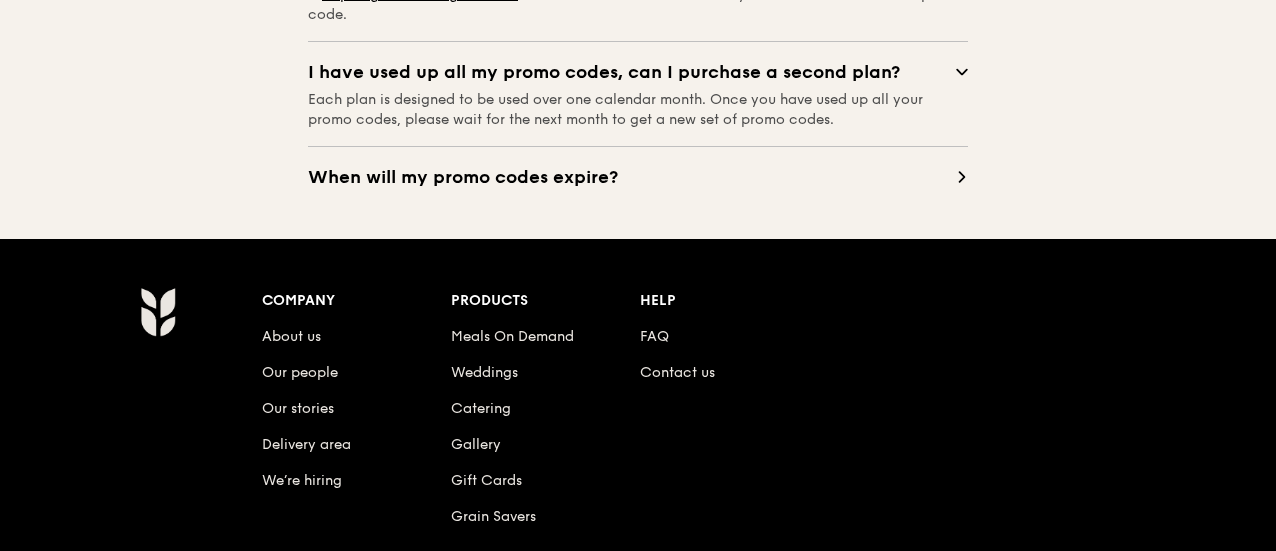 click on "When will my promo codes expire?" at bounding box center (632, 177) 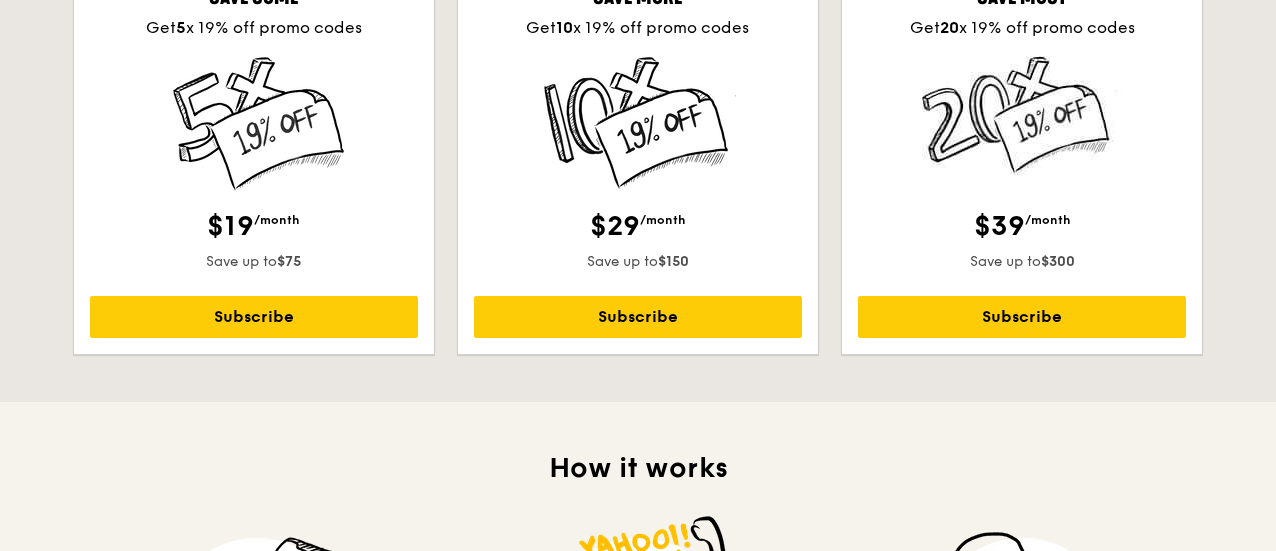 scroll, scrollTop: 600, scrollLeft: 0, axis: vertical 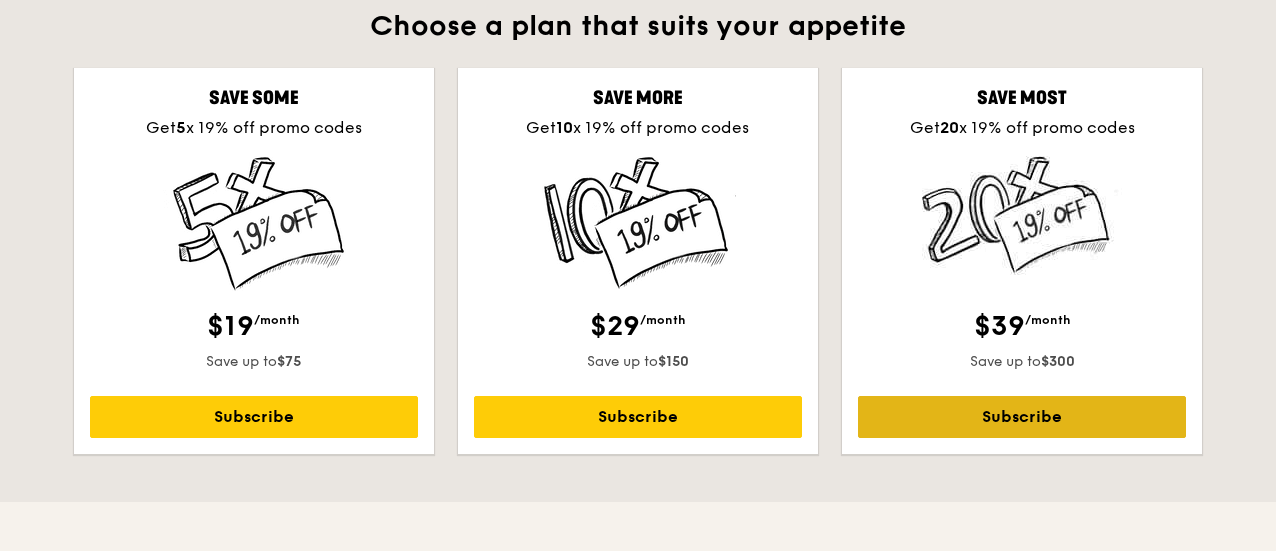 click on "Subscribe" at bounding box center [1022, 417] 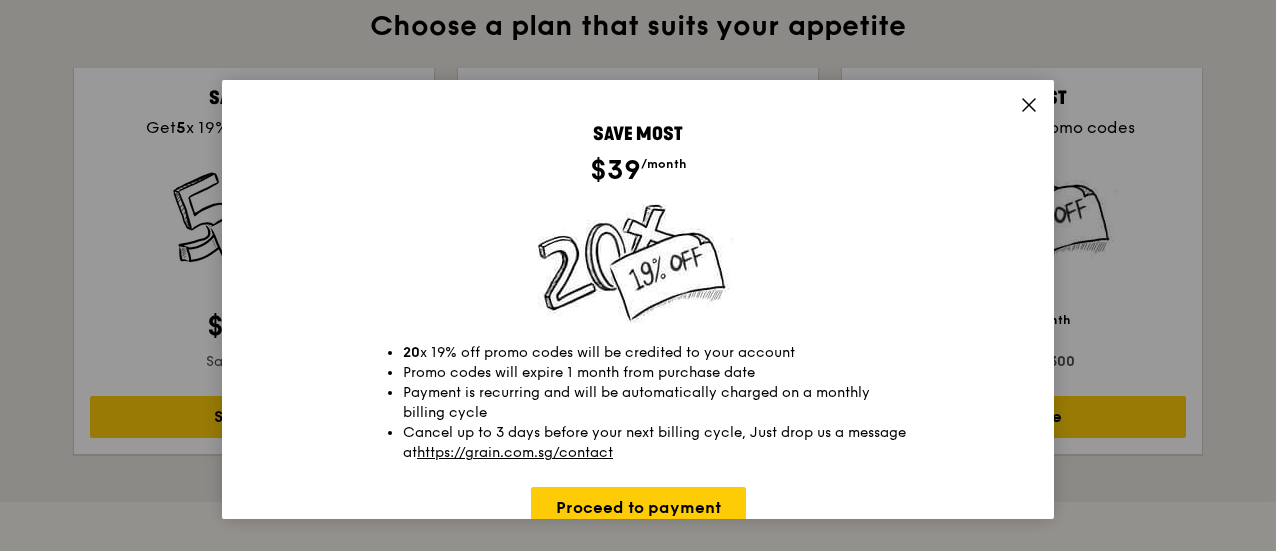 scroll, scrollTop: 34, scrollLeft: 0, axis: vertical 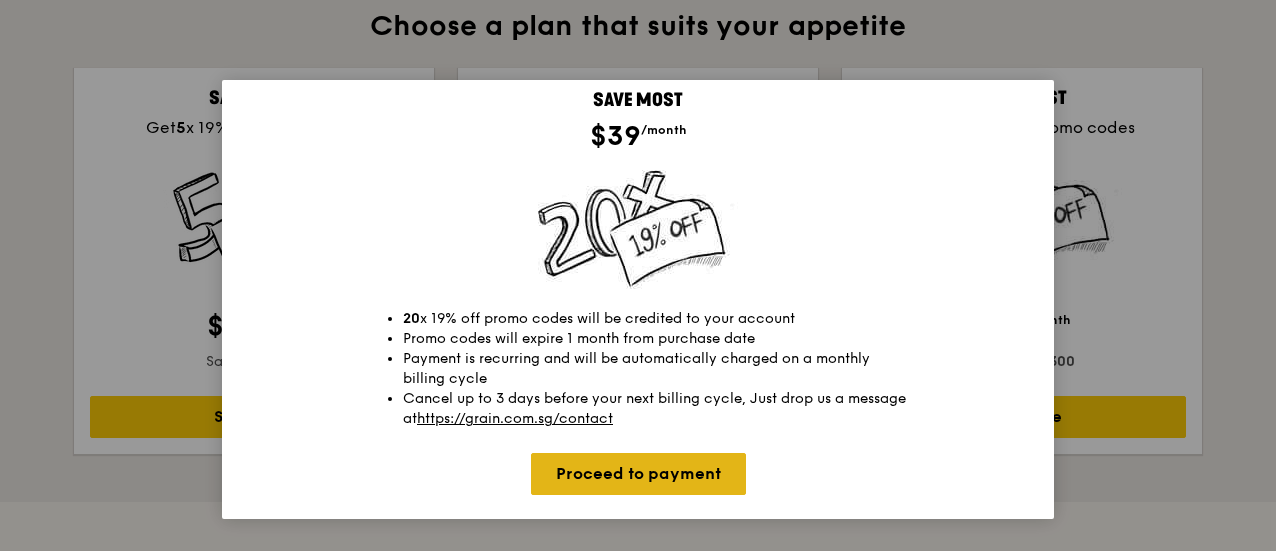 click on "Proceed to payment" at bounding box center [638, 474] 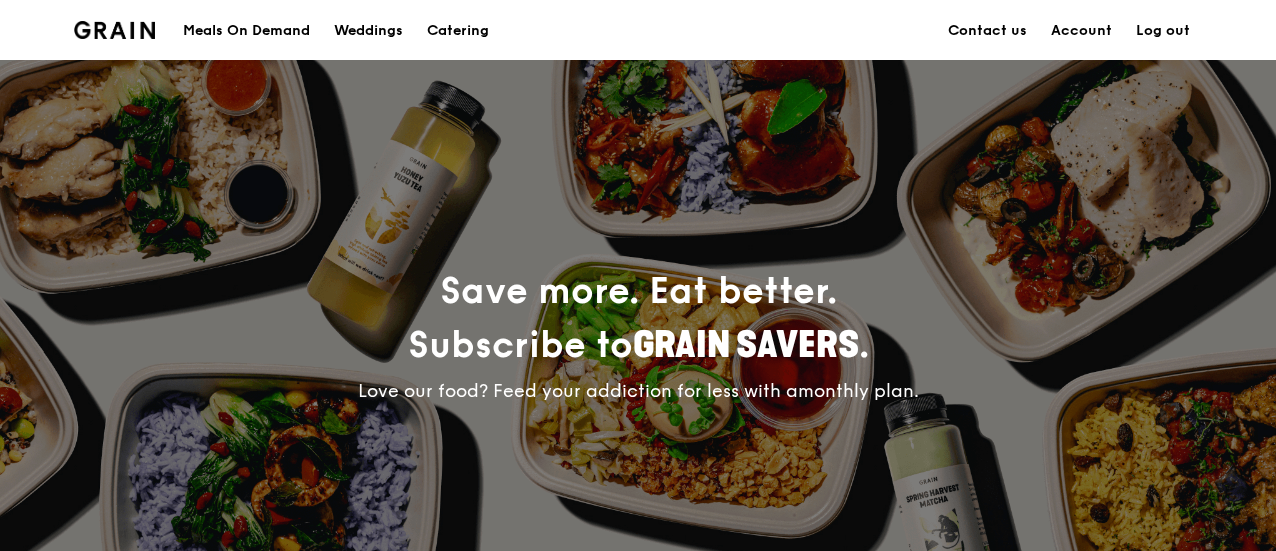 scroll, scrollTop: 0, scrollLeft: 0, axis: both 